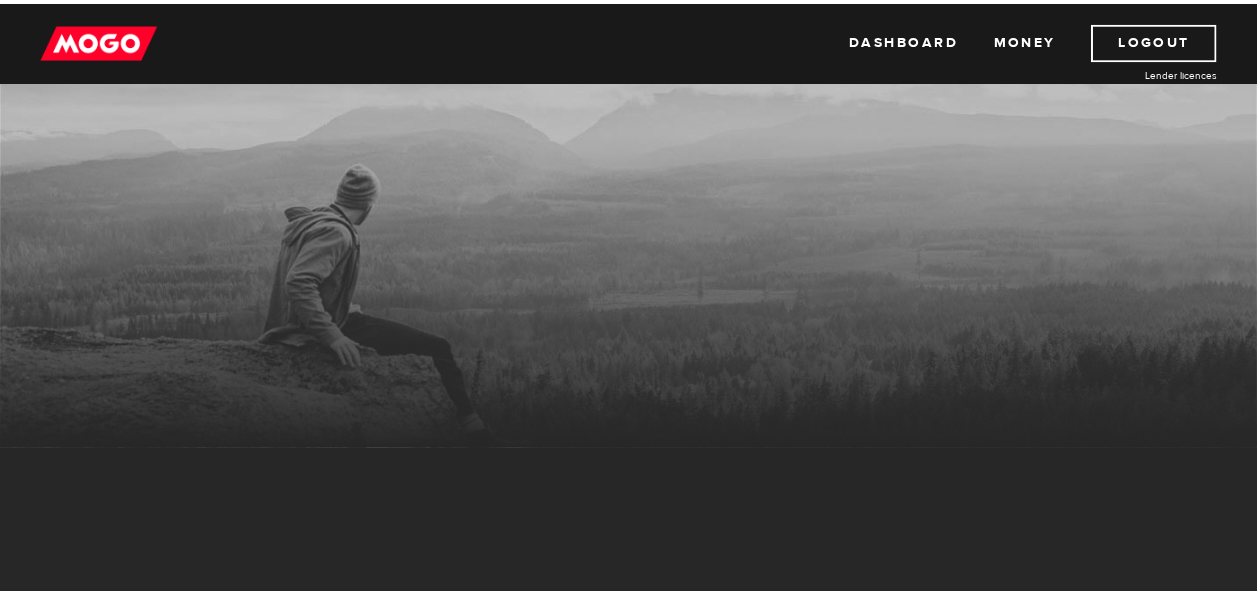 scroll, scrollTop: 0, scrollLeft: 0, axis: both 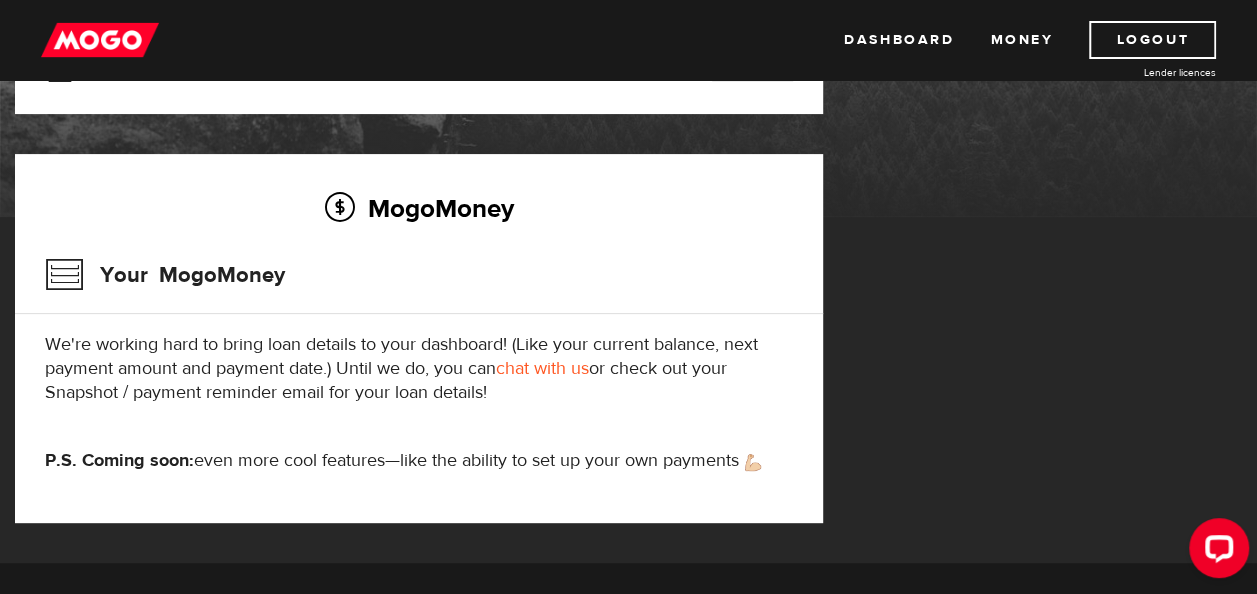 click at bounding box center [100, 40] 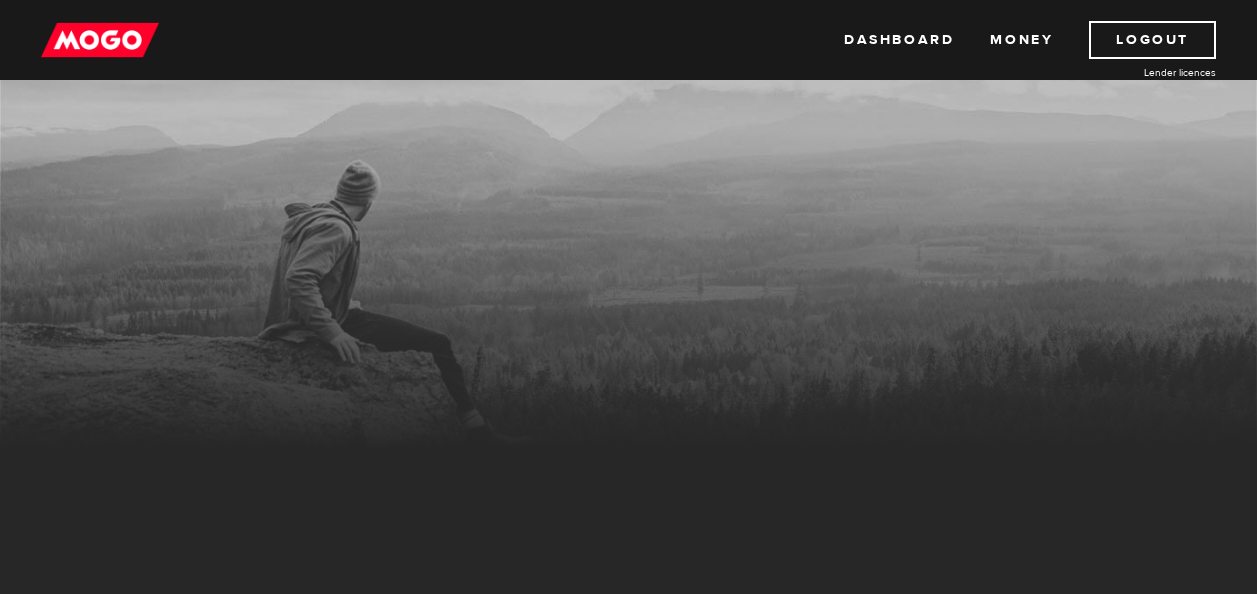 scroll, scrollTop: 0, scrollLeft: 0, axis: both 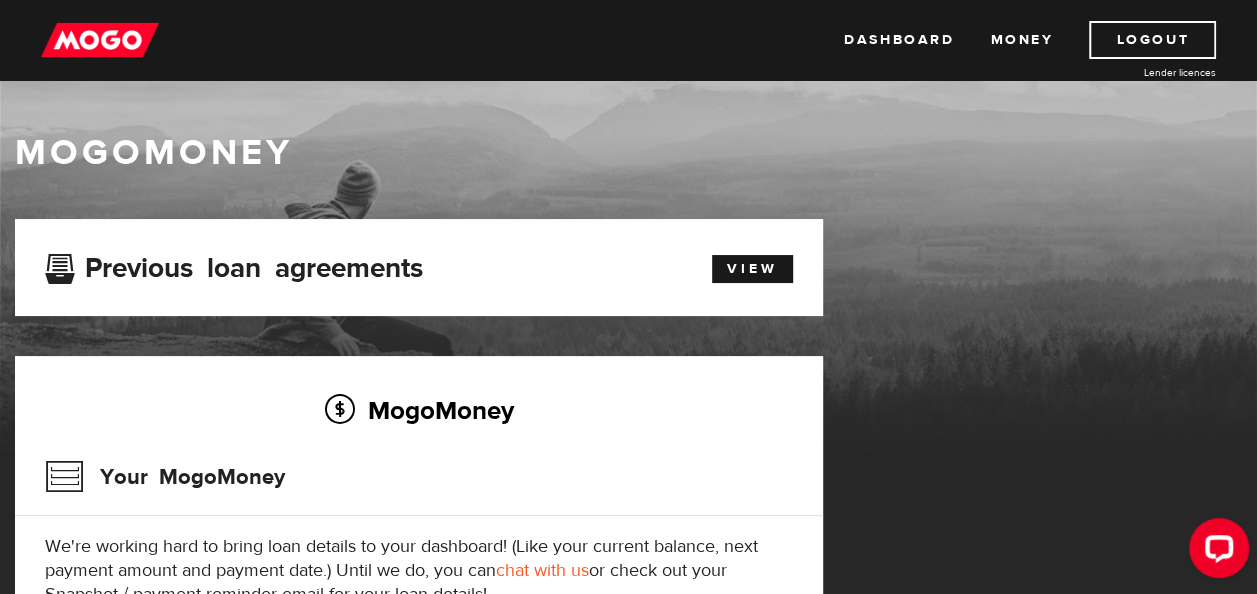 click on "Your MogoMoney" at bounding box center [419, 483] 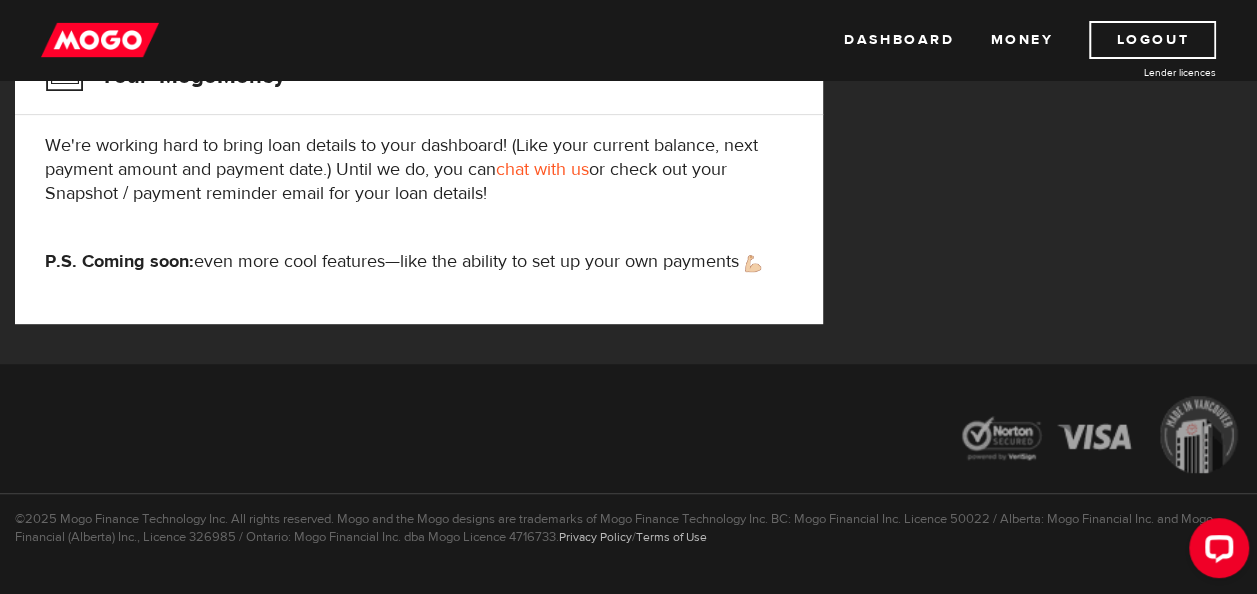 scroll, scrollTop: 0, scrollLeft: 0, axis: both 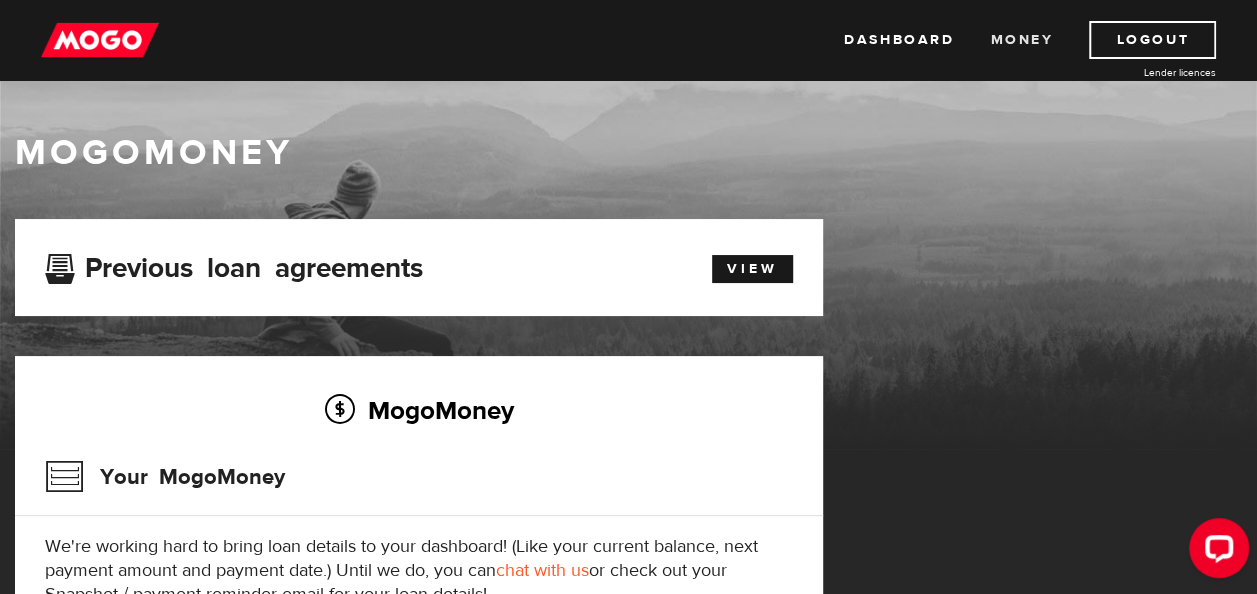 click on "Money" at bounding box center [1021, 40] 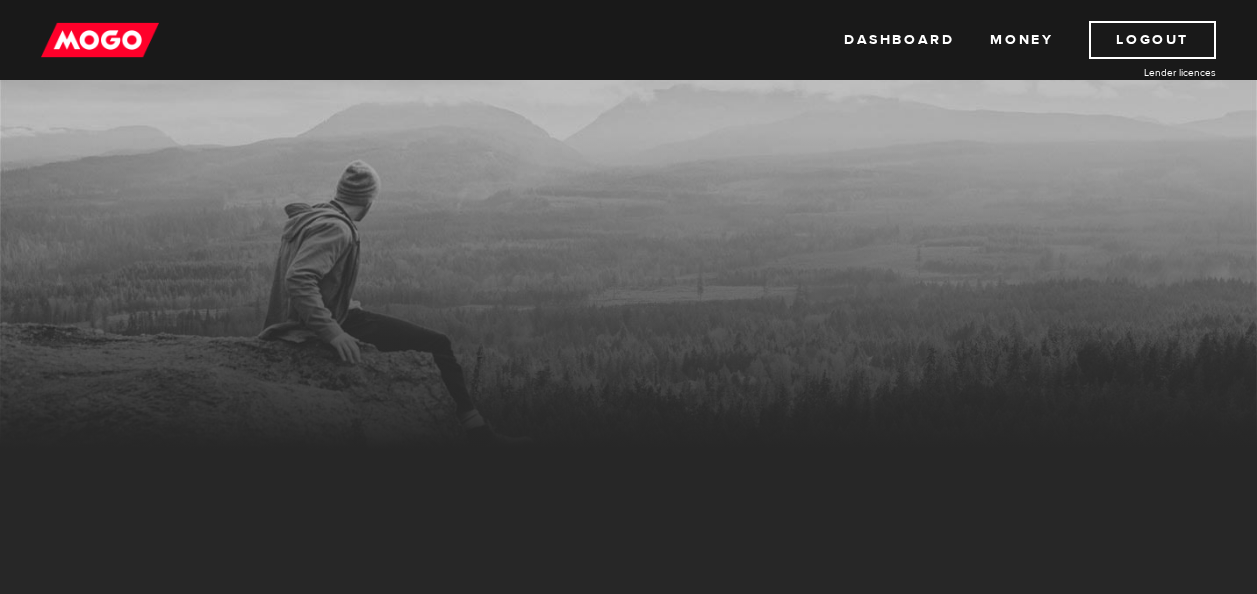 scroll, scrollTop: 0, scrollLeft: 0, axis: both 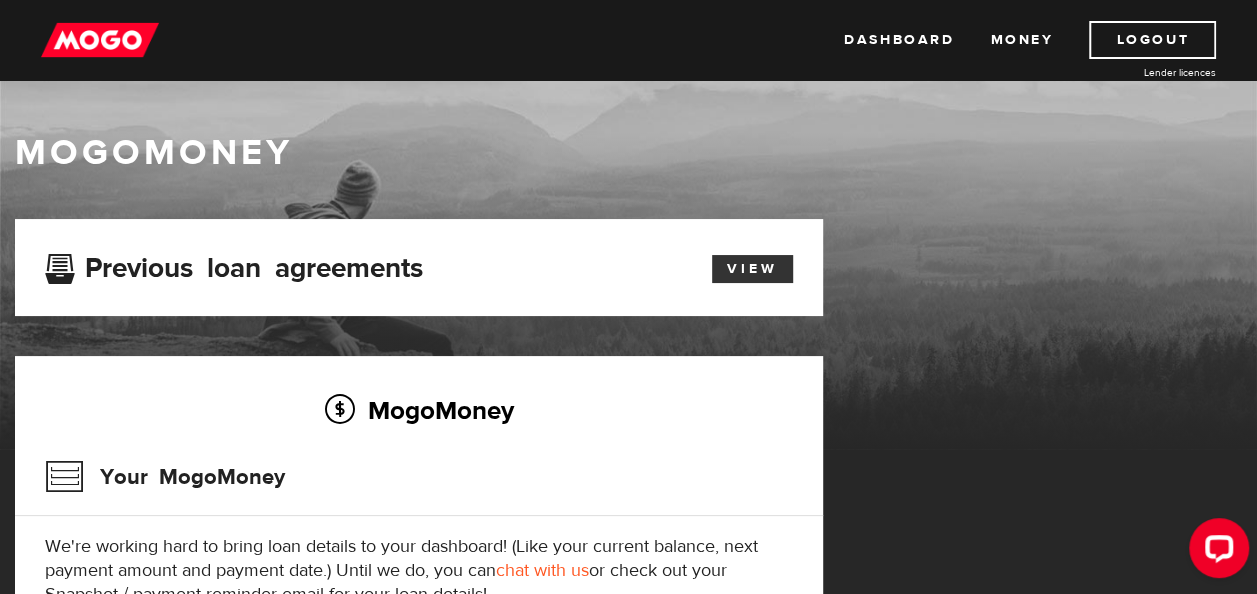 click on "View" at bounding box center (752, 269) 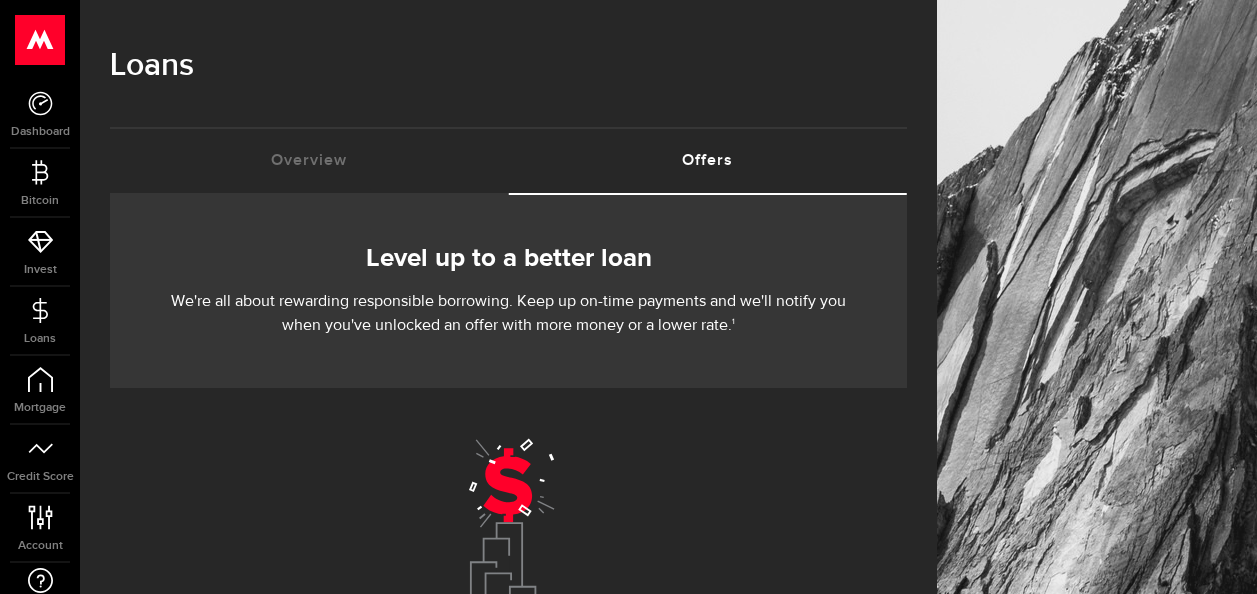 scroll, scrollTop: 0, scrollLeft: 0, axis: both 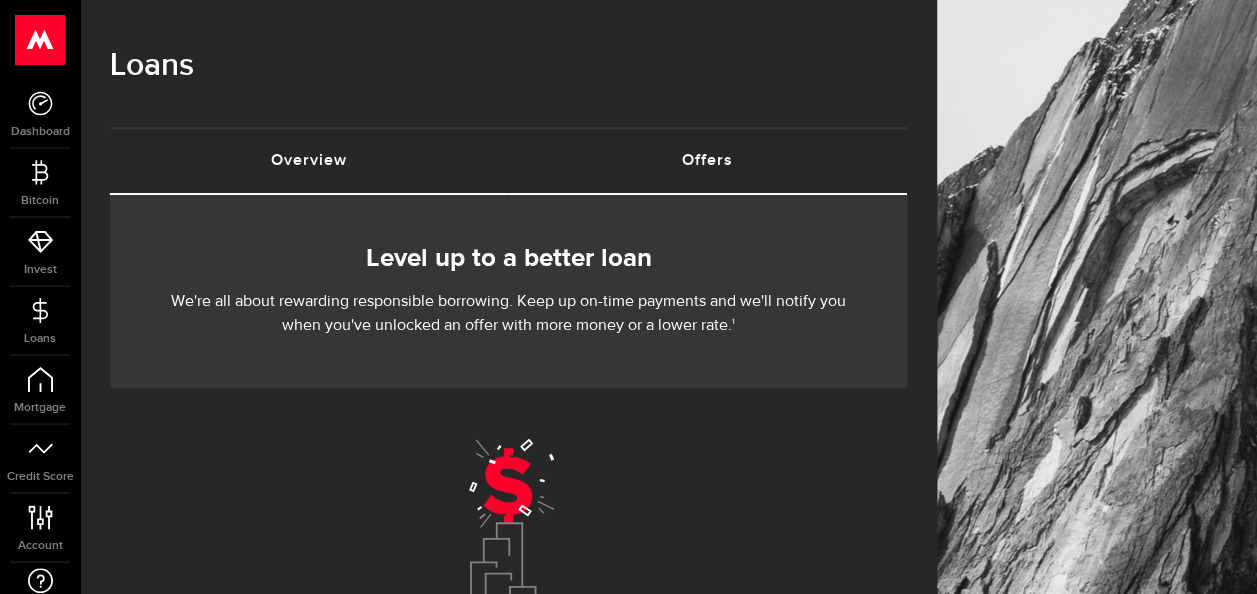 click on "Overview (requires attention)" at bounding box center [309, 161] 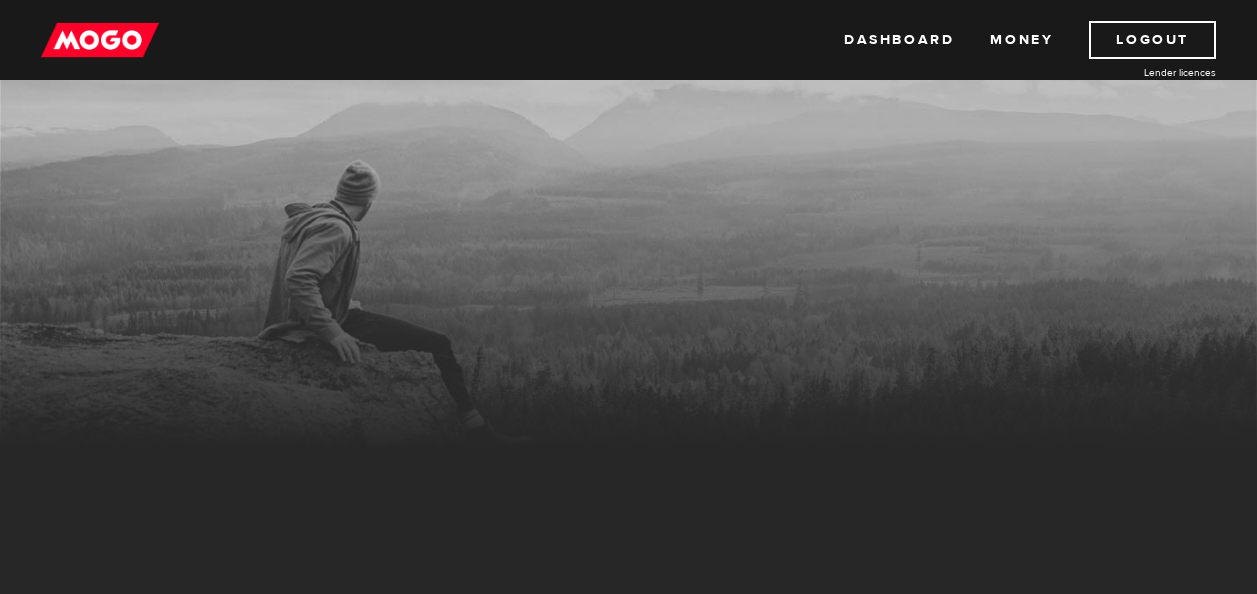 scroll, scrollTop: 0, scrollLeft: 0, axis: both 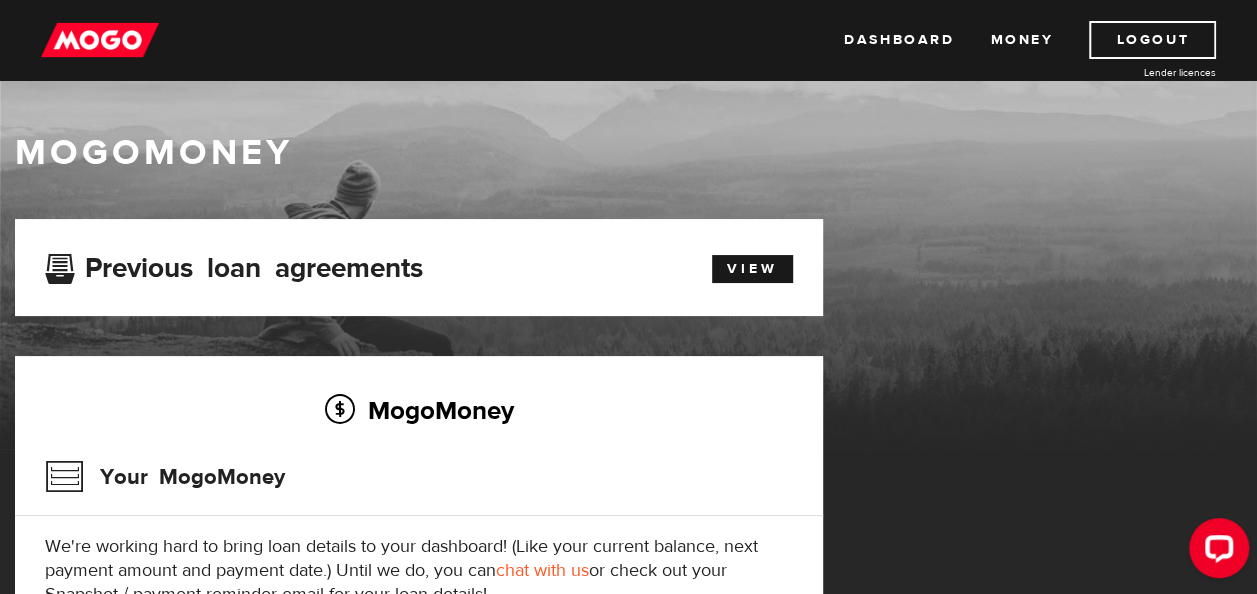 click on "Dashboard Money Logout Lender licences Dashboard Money Logout Lender licences" at bounding box center (628, 40) 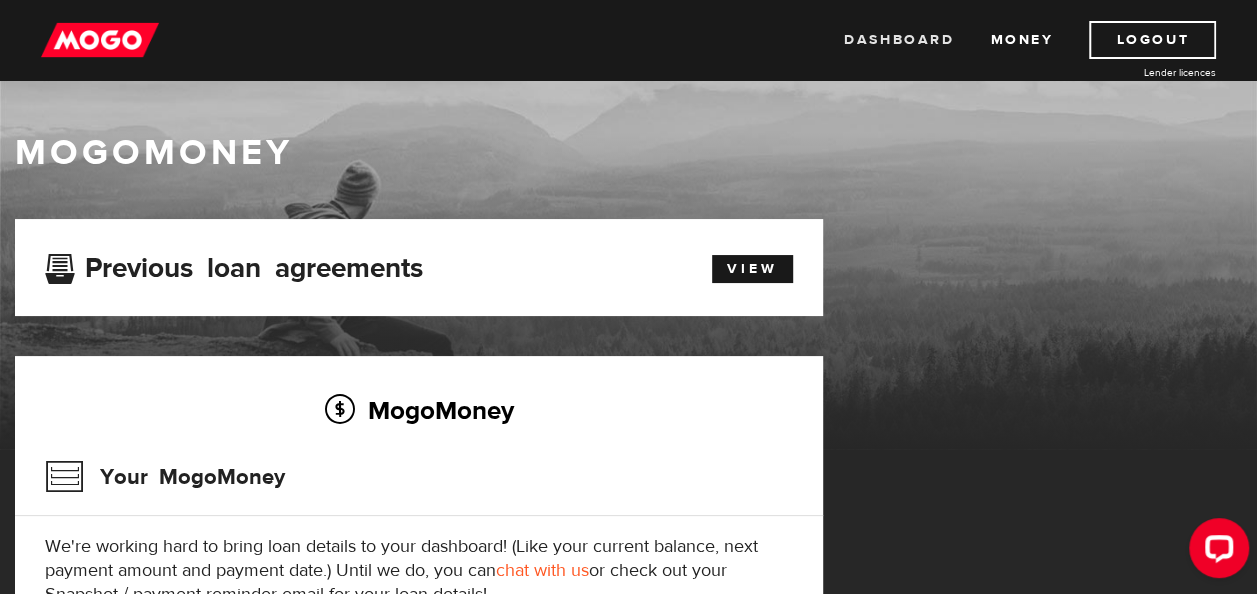 click on "Dashboard" at bounding box center [899, 40] 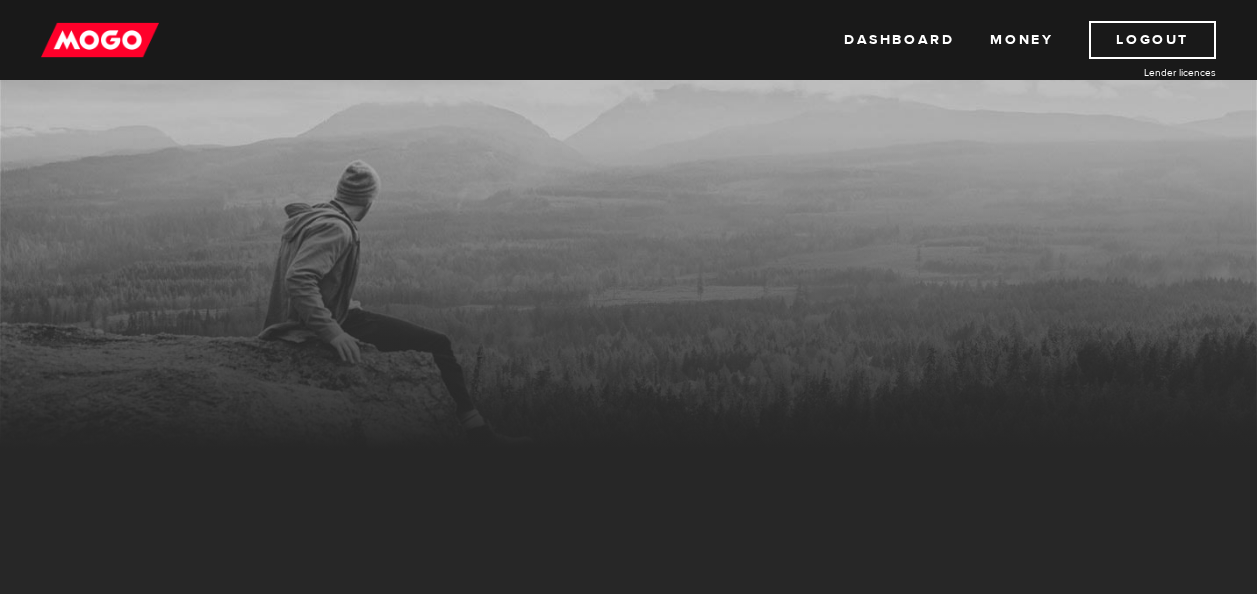 scroll, scrollTop: 0, scrollLeft: 0, axis: both 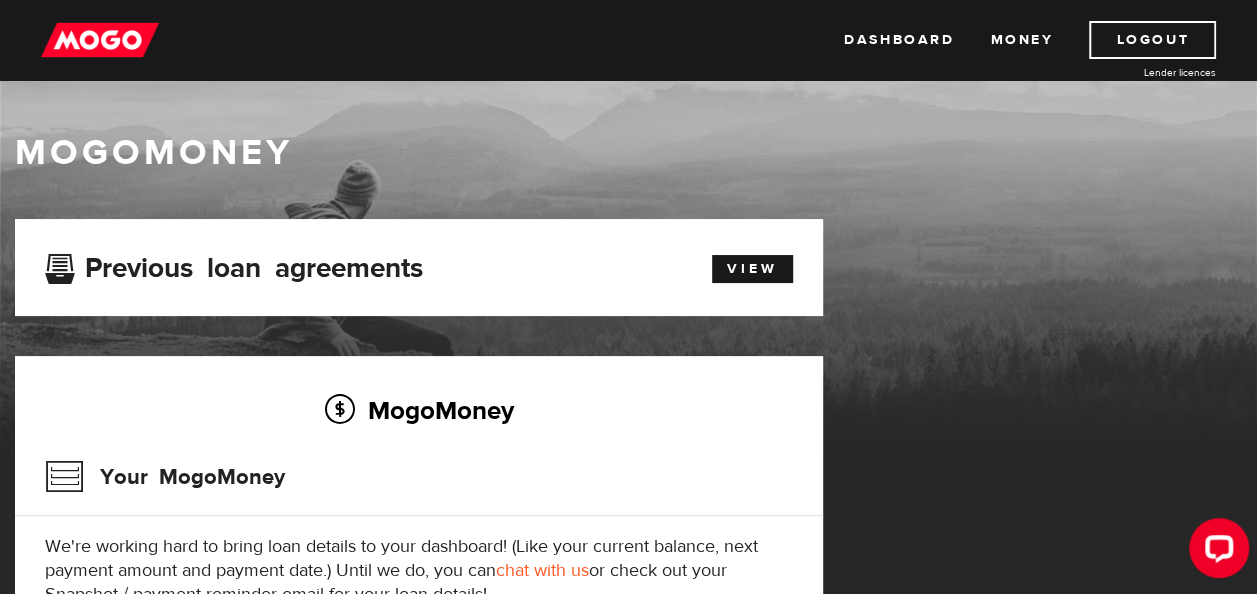 drag, startPoint x: 1251, startPoint y: 200, endPoint x: 1271, endPoint y: 312, distance: 113.7717 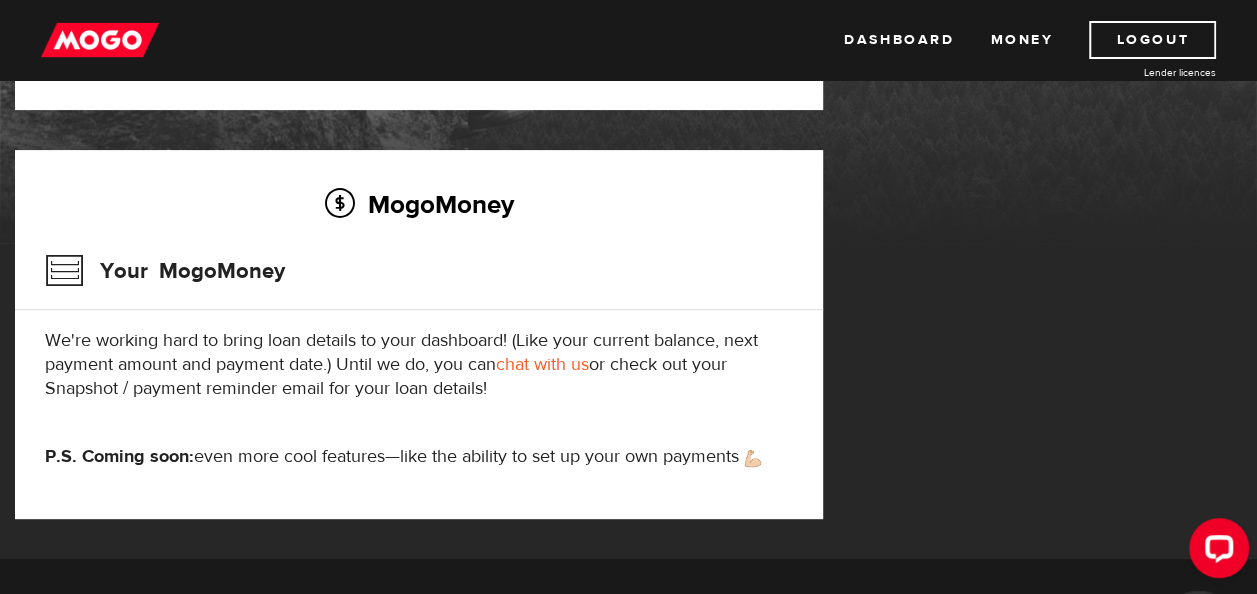 scroll, scrollTop: 104, scrollLeft: 0, axis: vertical 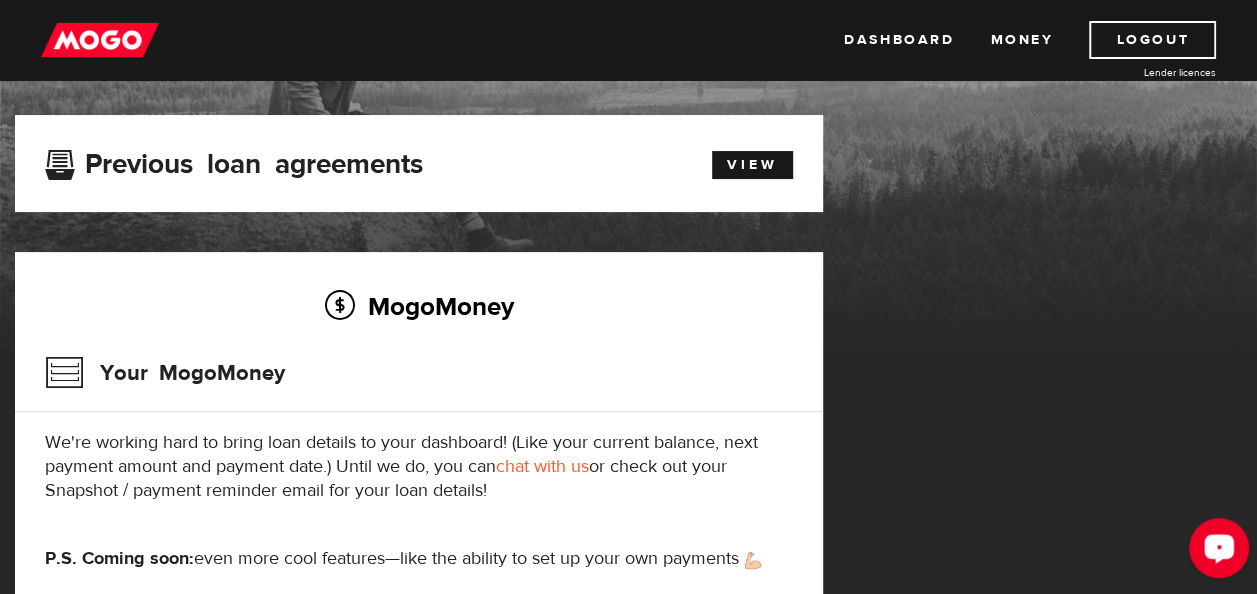 click 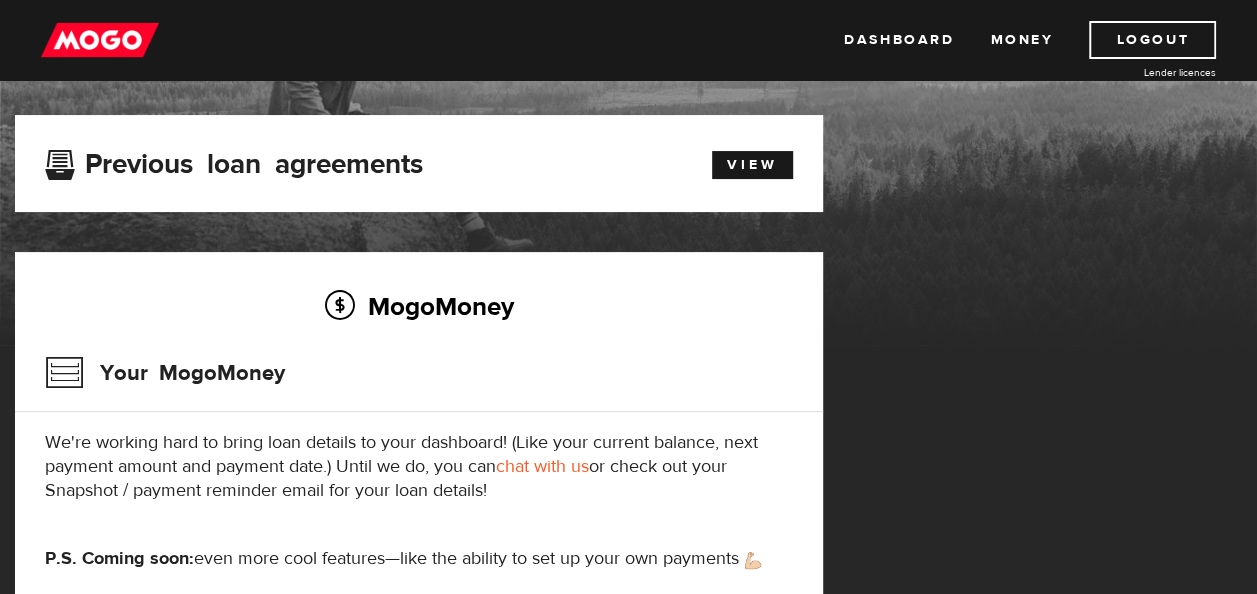 click on "Previous loan agreements View" at bounding box center (419, 163) 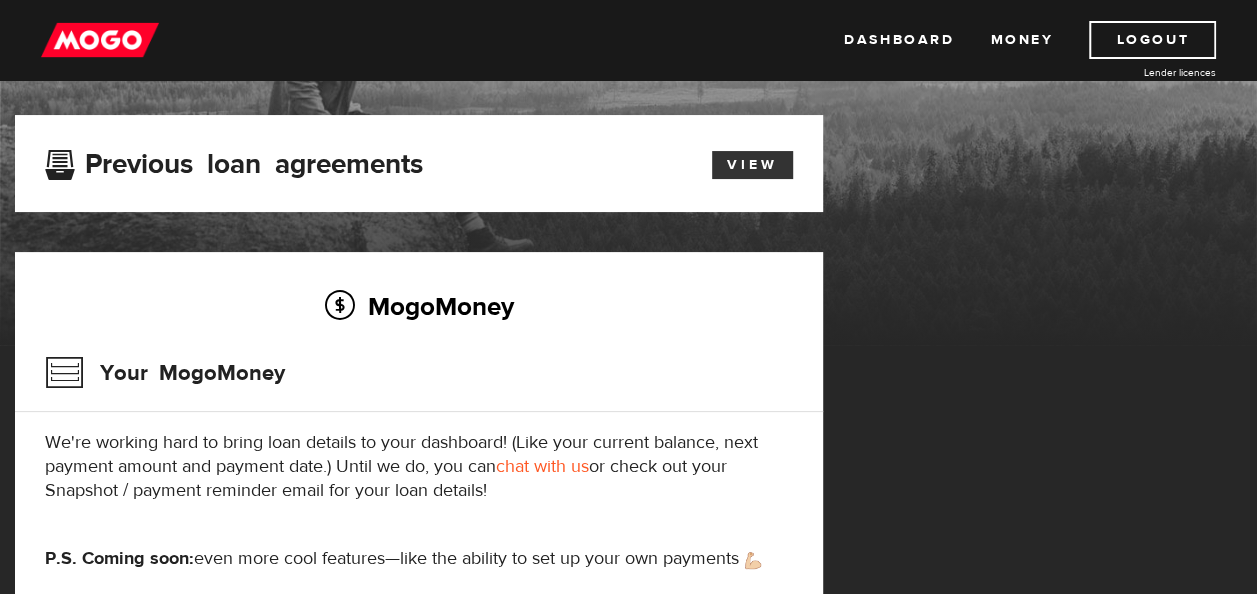 click on "View" at bounding box center (752, 165) 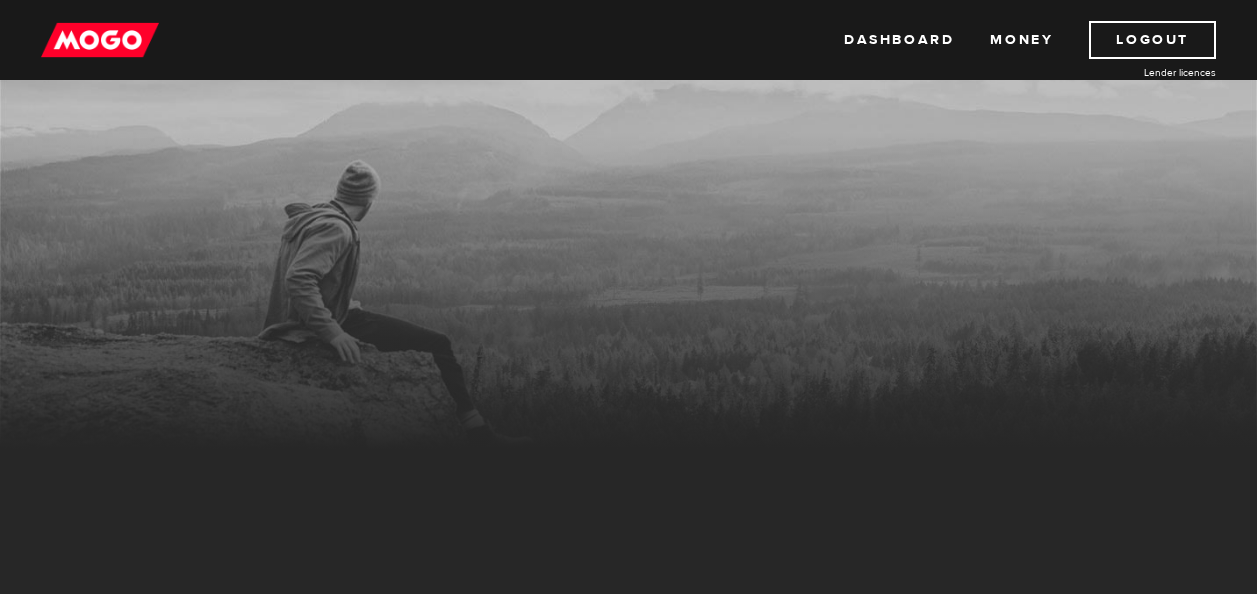 scroll, scrollTop: 0, scrollLeft: 0, axis: both 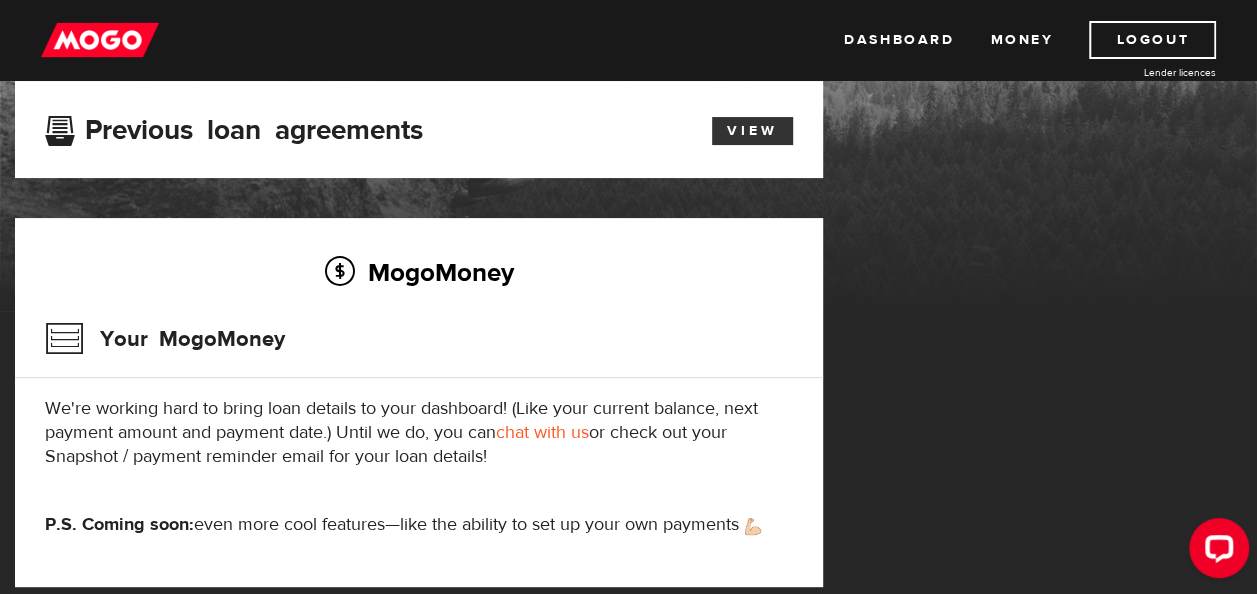 click on "View" at bounding box center (752, 131) 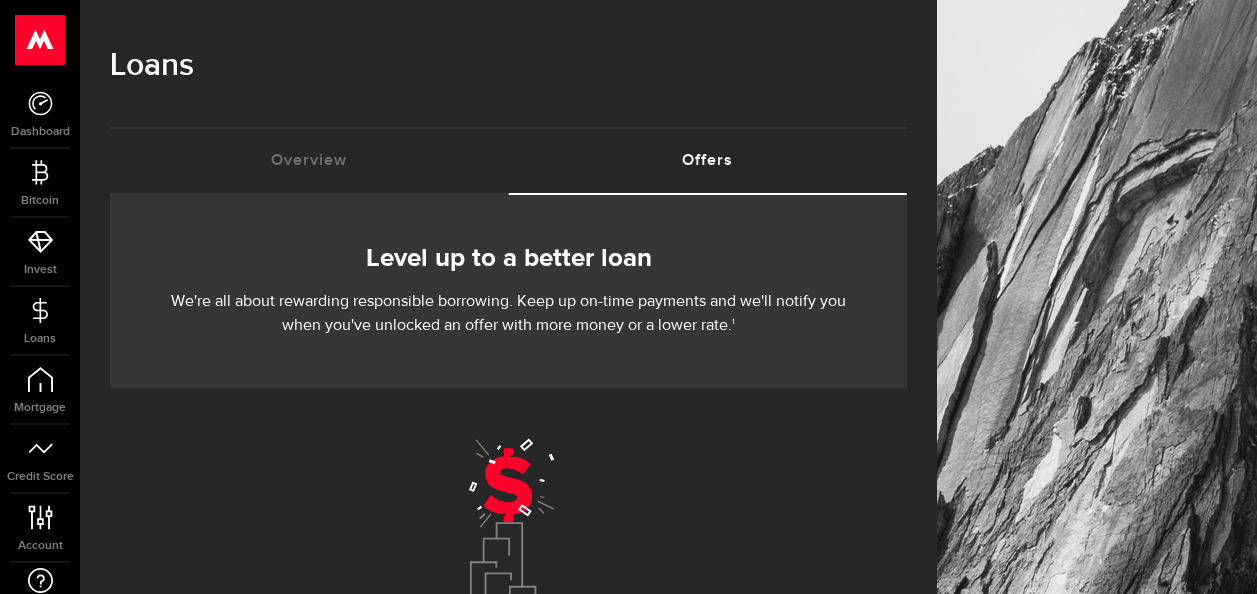 scroll, scrollTop: 0, scrollLeft: 0, axis: both 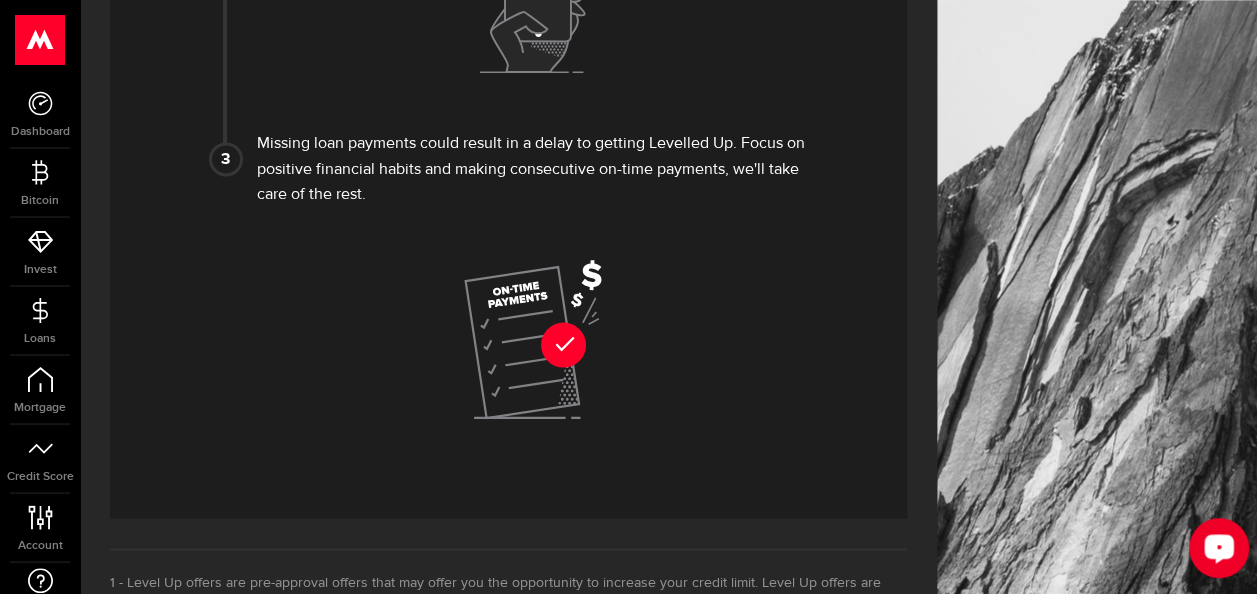 click 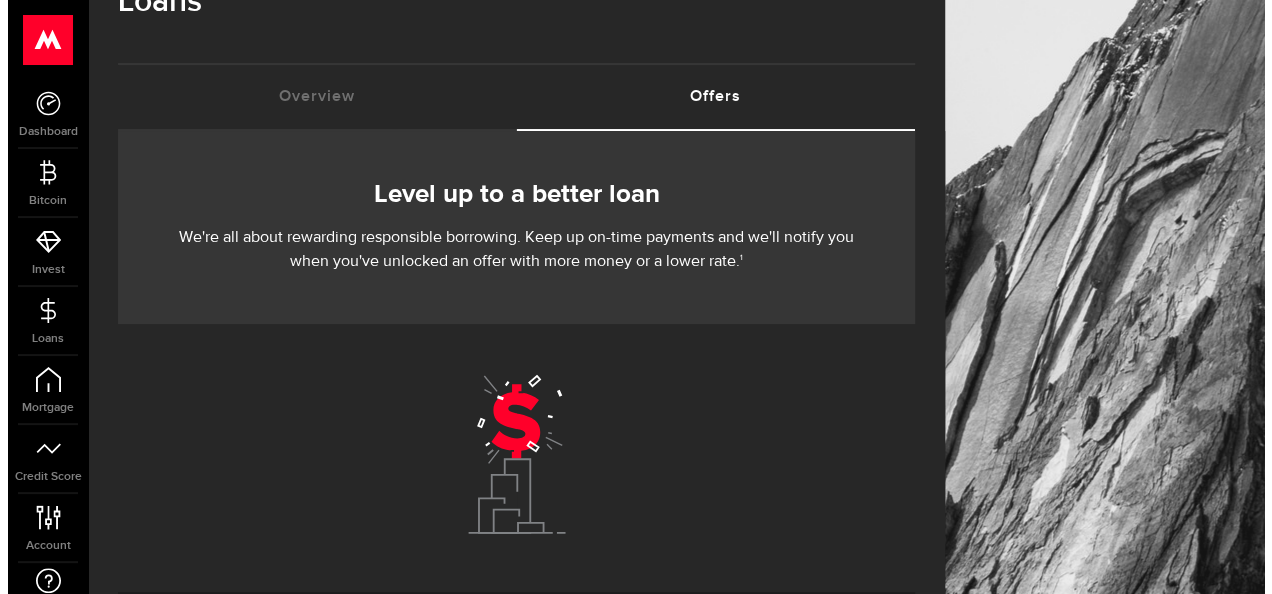 scroll, scrollTop: 0, scrollLeft: 0, axis: both 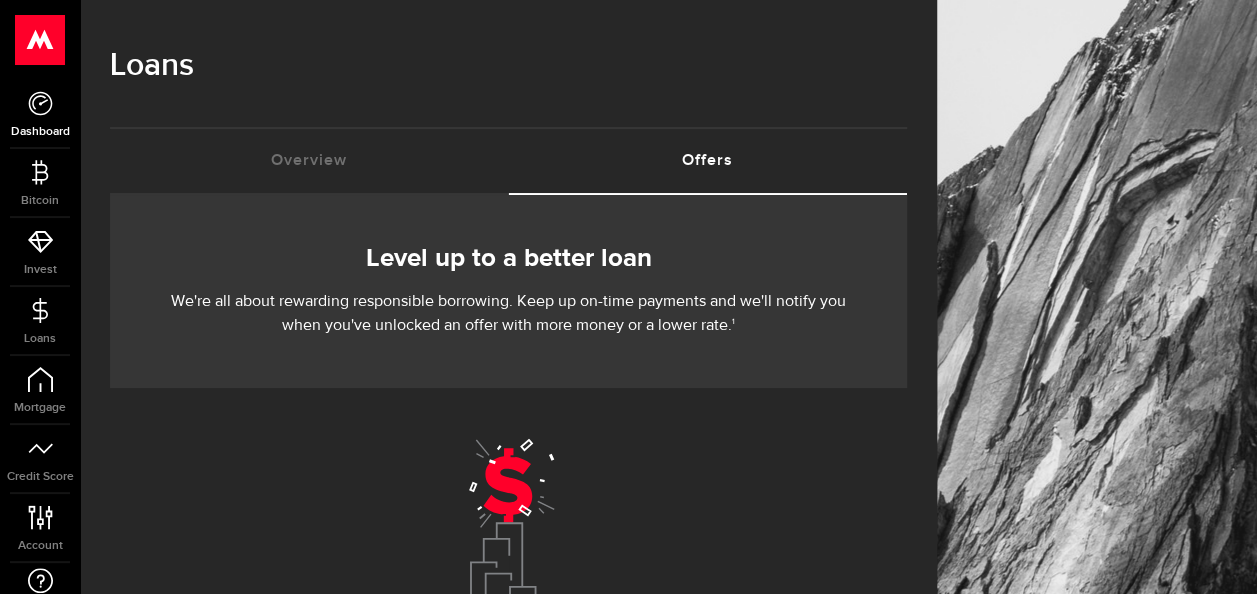 click on "Dashboard" at bounding box center (40, 132) 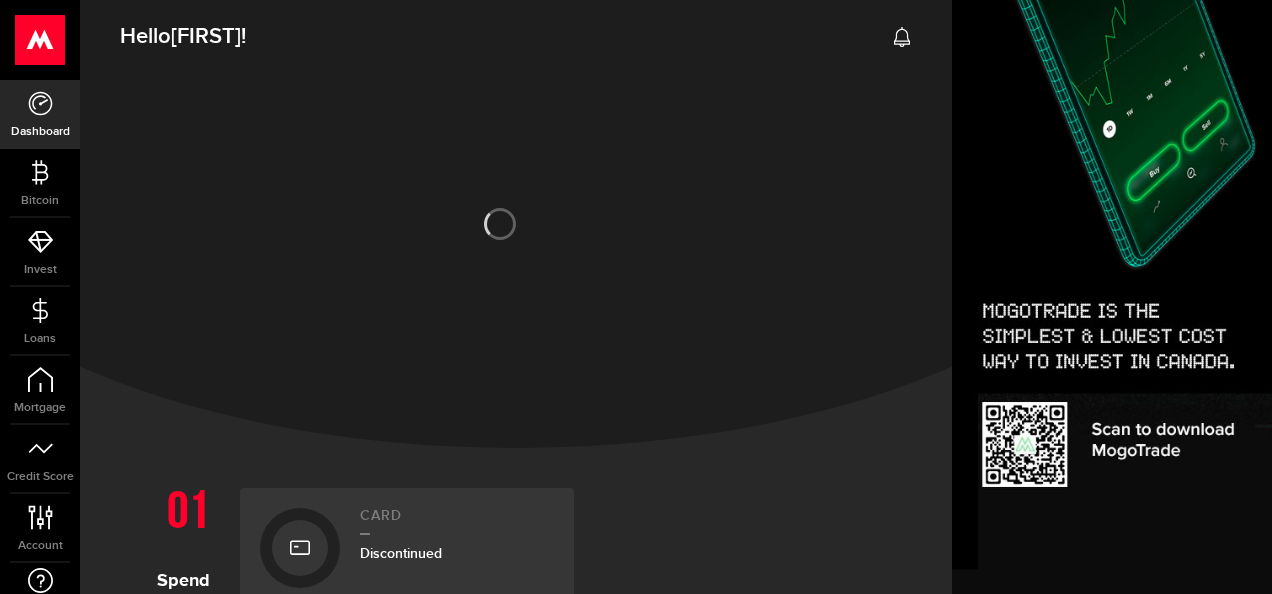 drag, startPoint x: 566, startPoint y: 274, endPoint x: 768, endPoint y: 238, distance: 205.18285 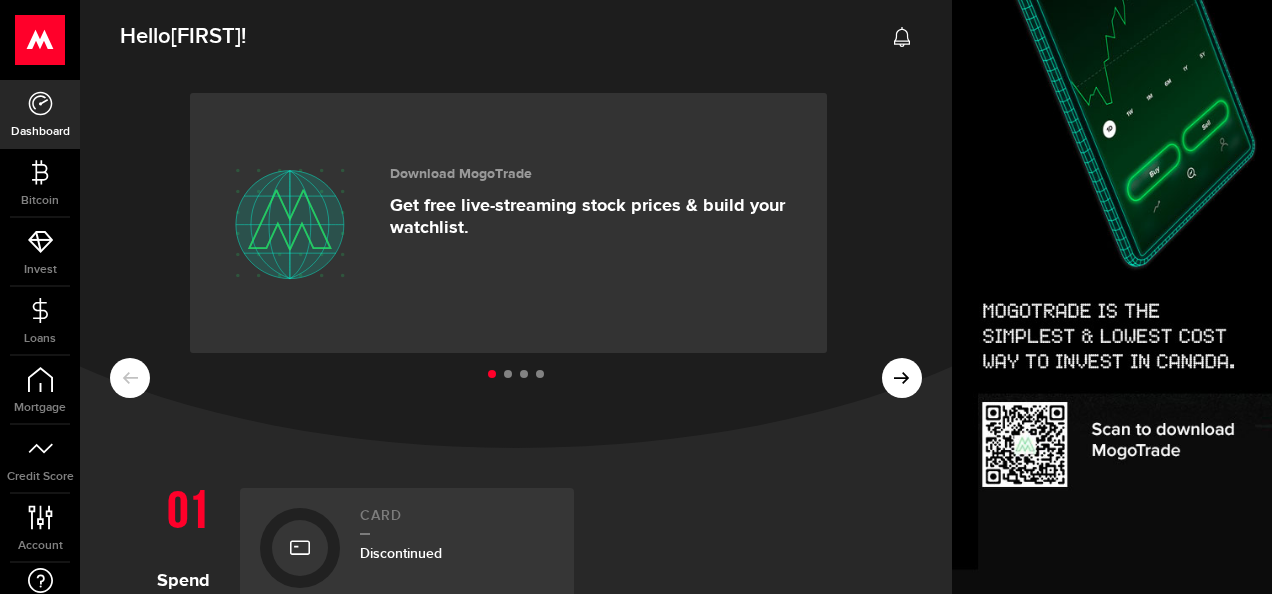click at bounding box center (508, 374) 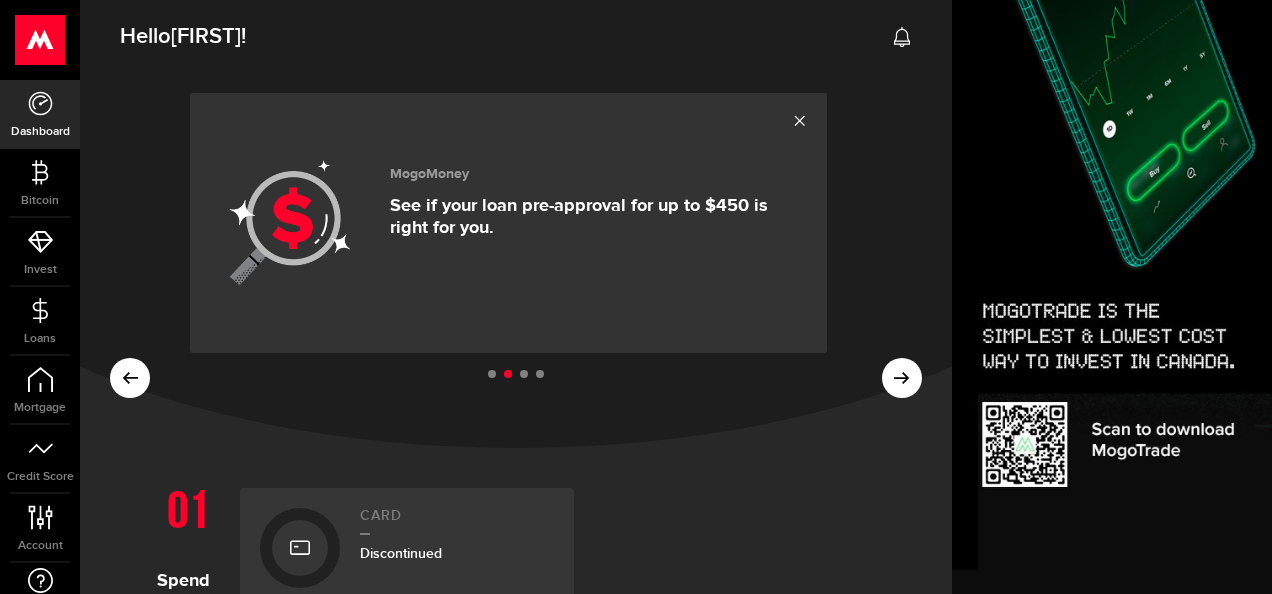 click at bounding box center (524, 374) 